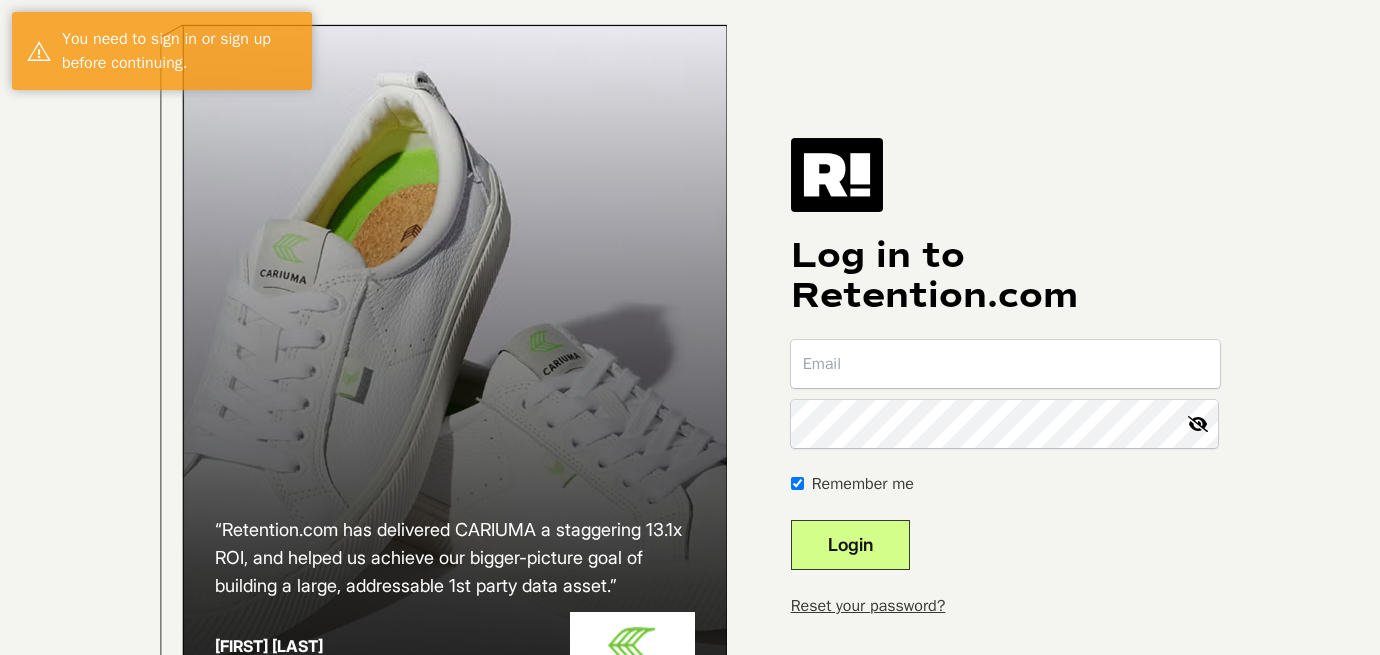 scroll, scrollTop: 0, scrollLeft: 0, axis: both 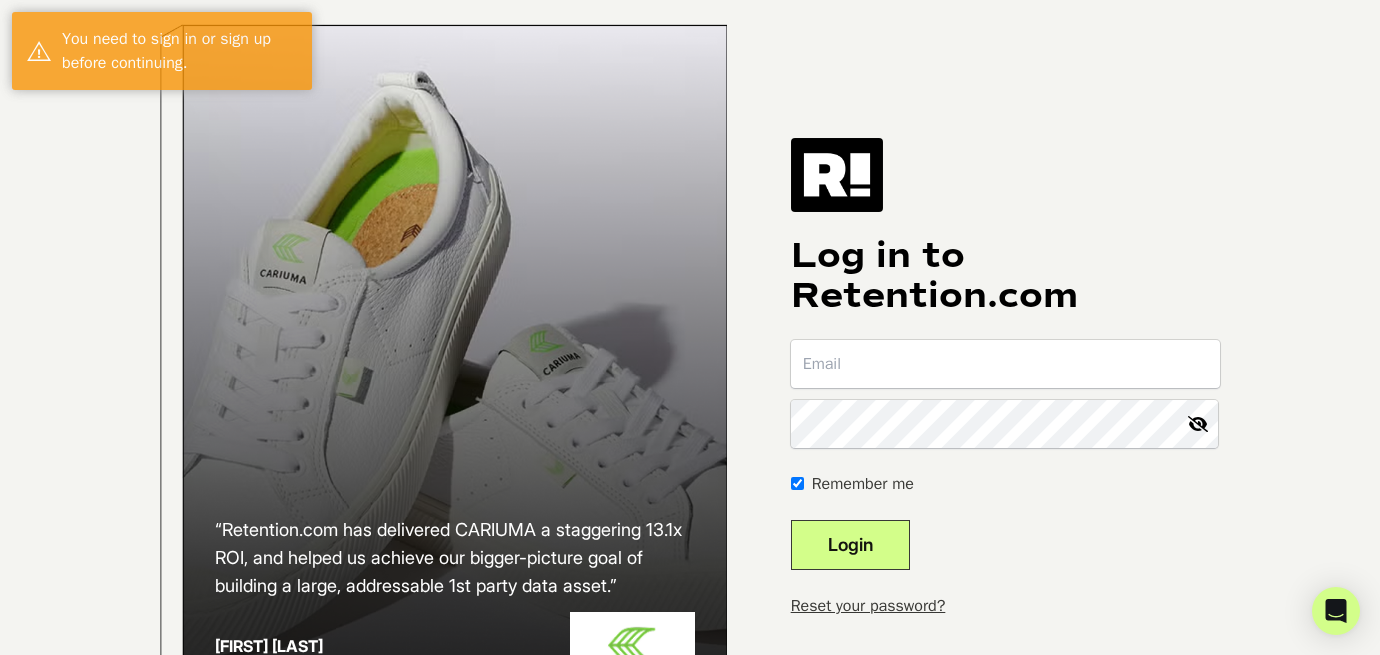 type on "[EMAIL]" 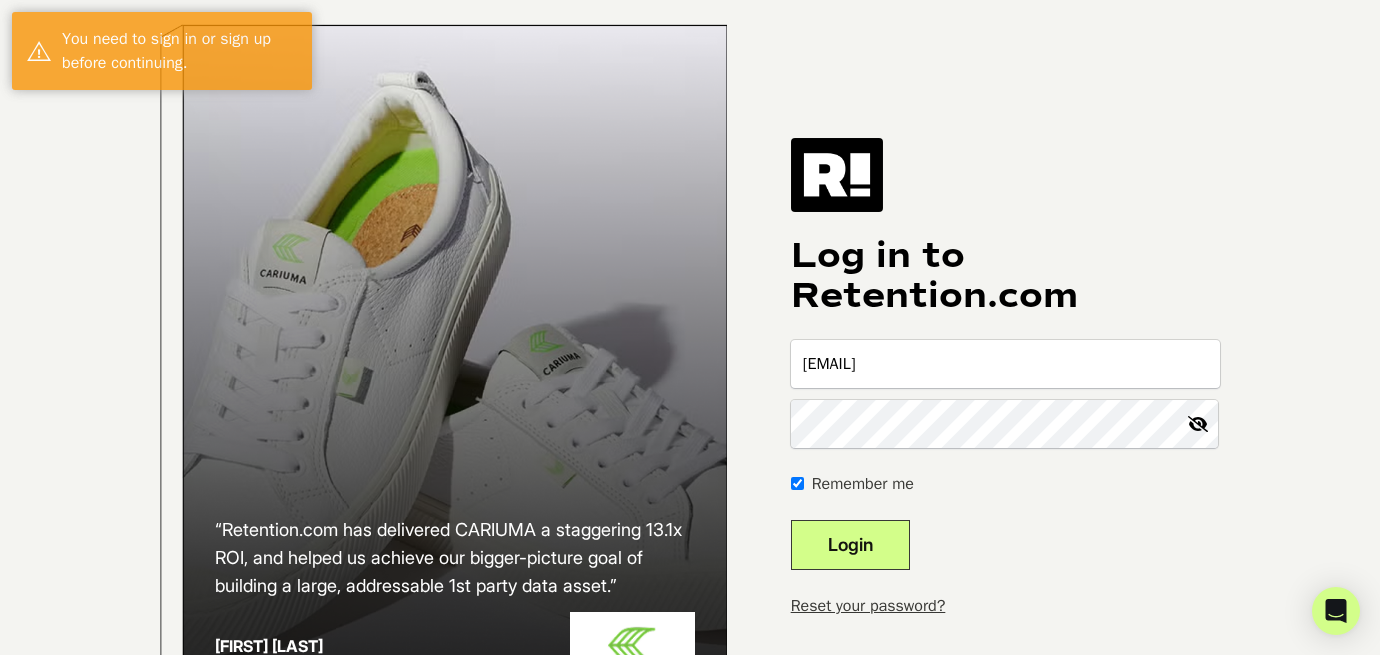 click on "Login" at bounding box center [850, 545] 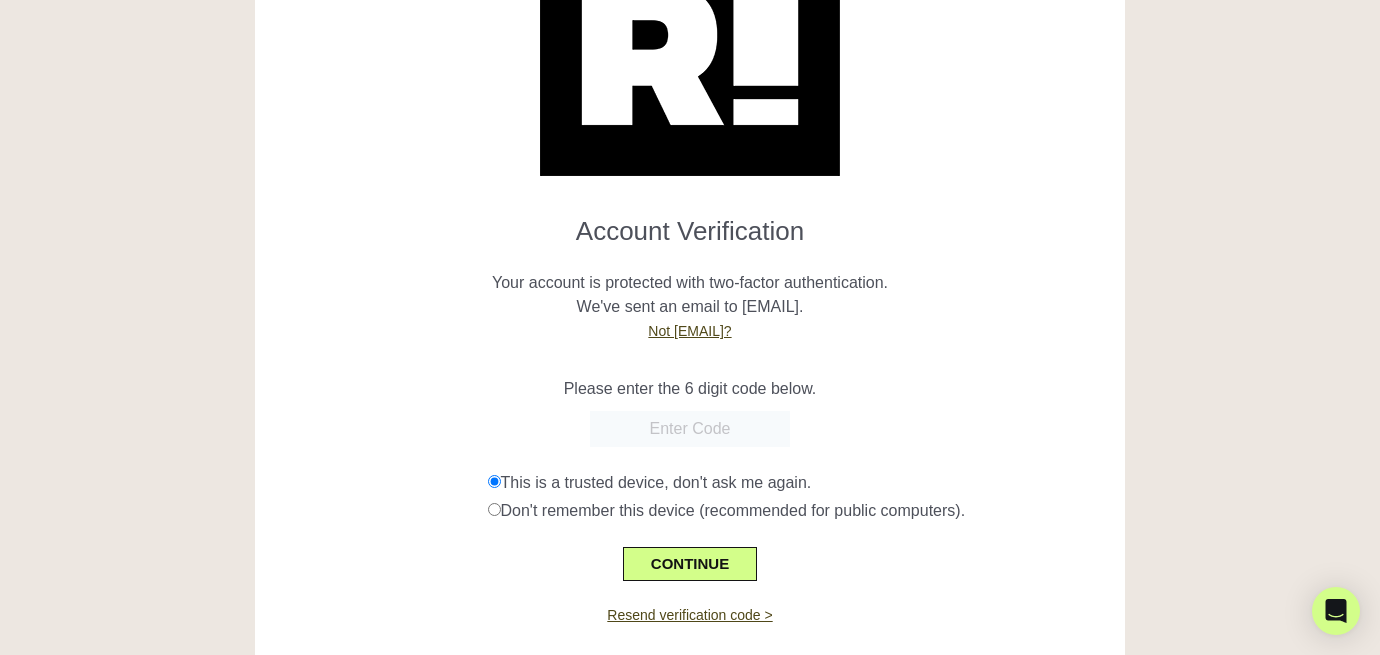 scroll, scrollTop: 204, scrollLeft: 0, axis: vertical 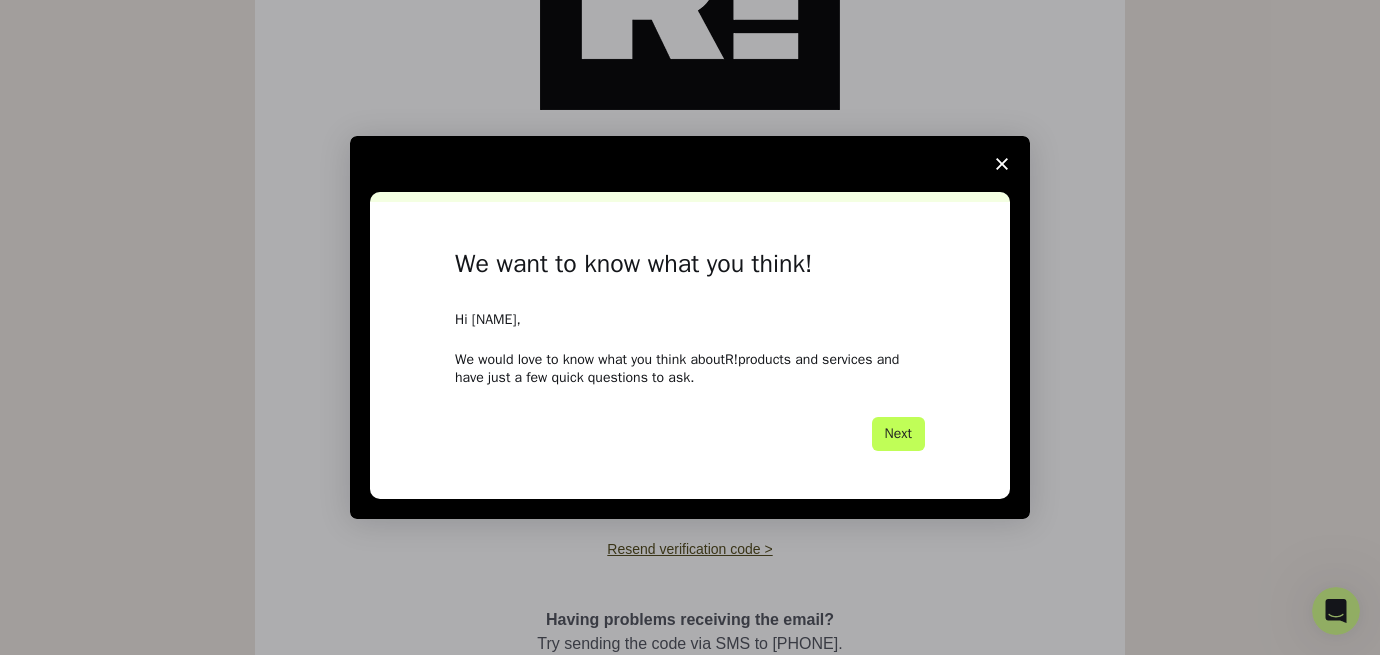 click on "Next" at bounding box center [898, 434] 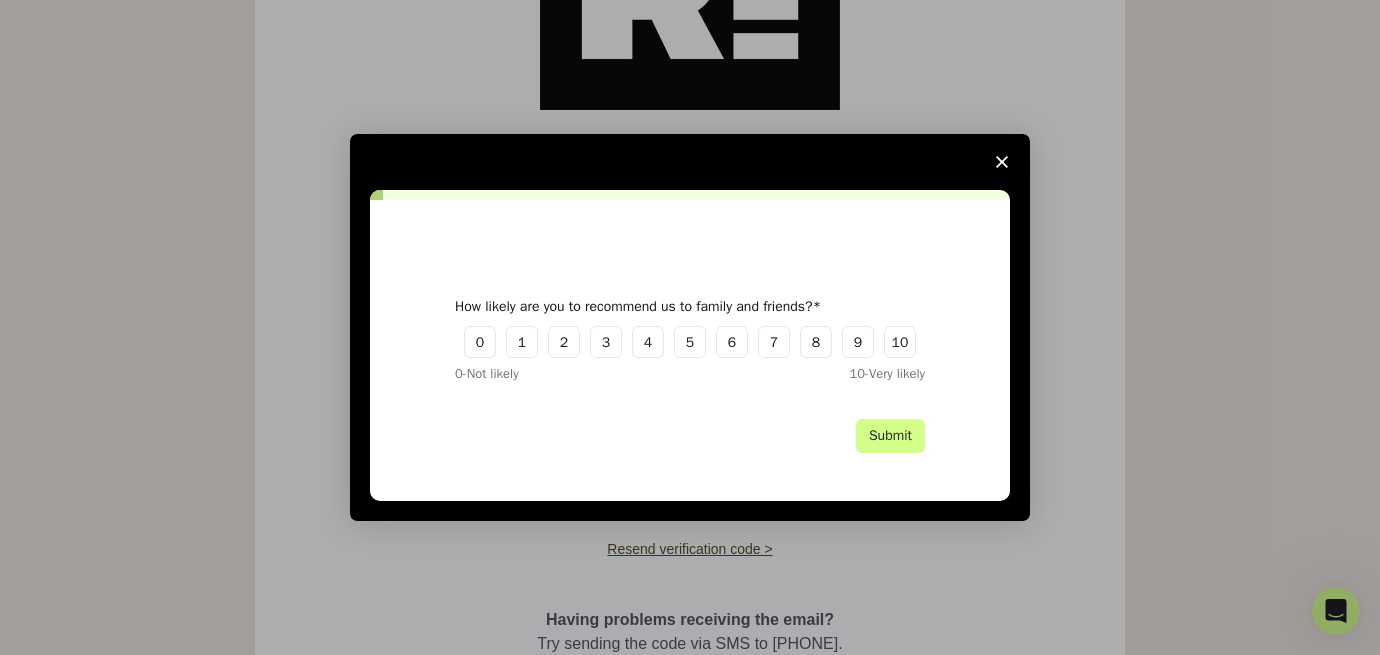 click at bounding box center (1002, 162) 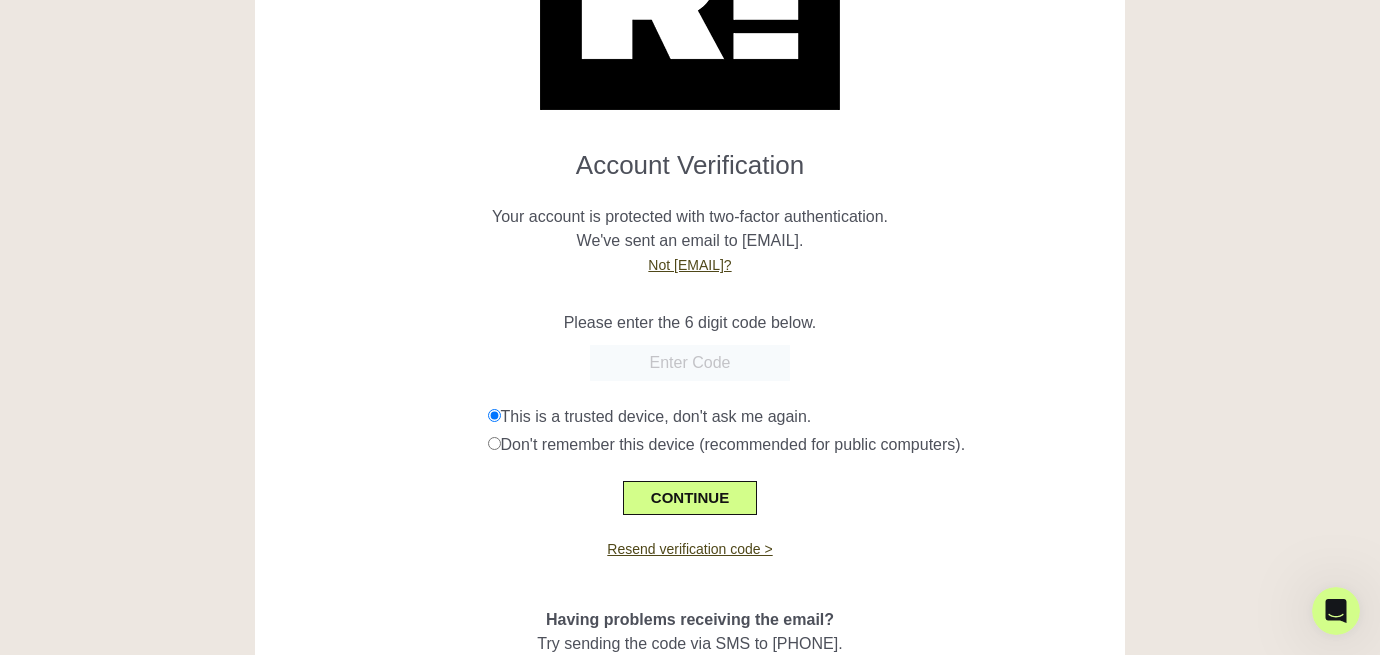paste on "429334" 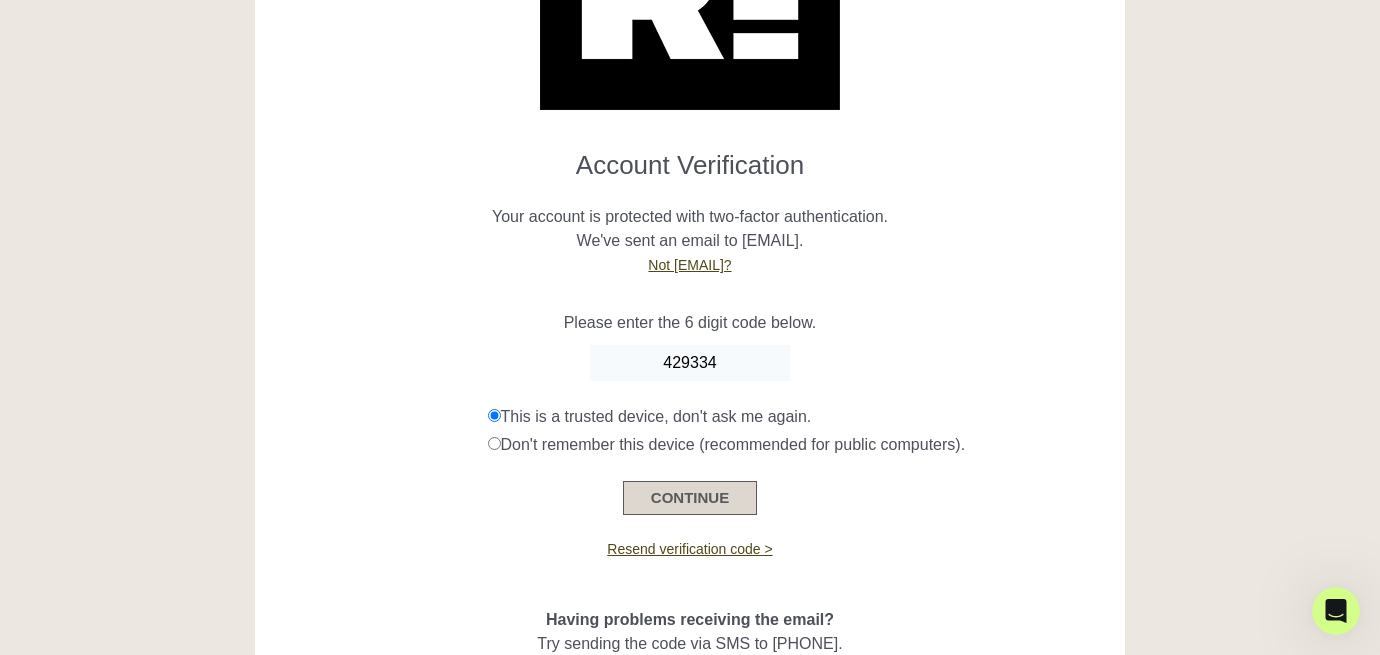 type on "429334" 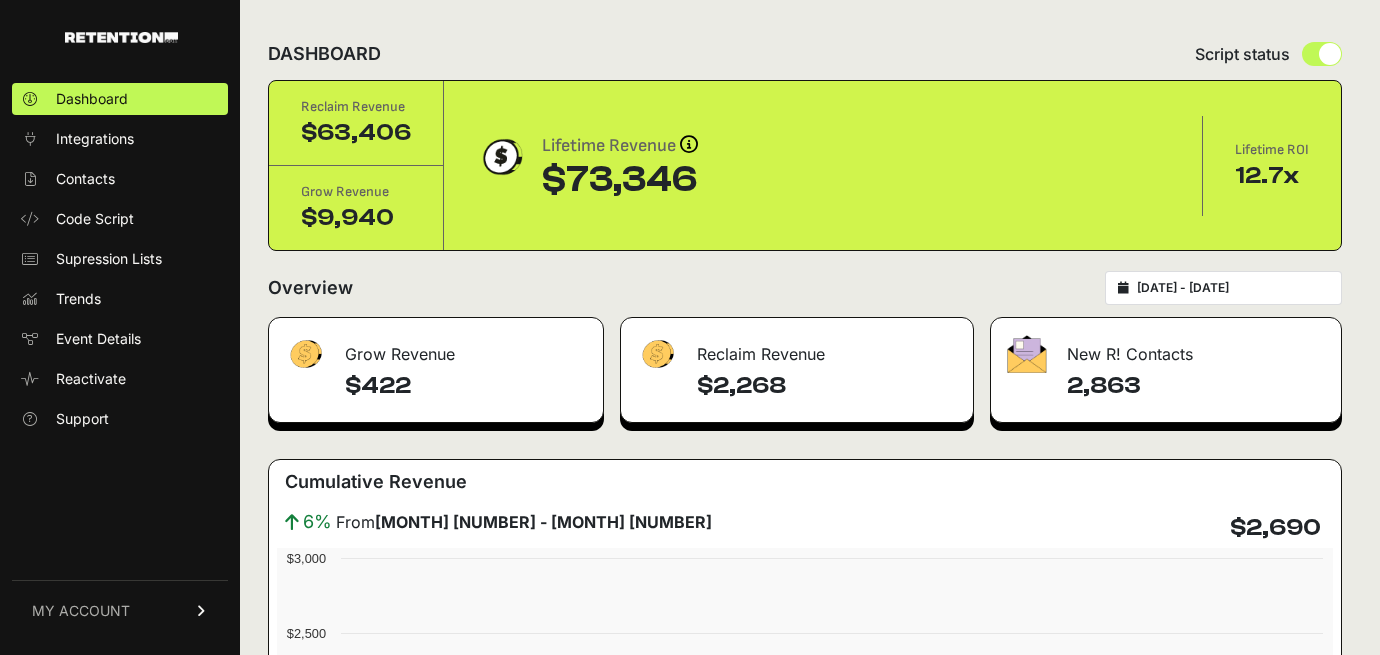 scroll, scrollTop: 0, scrollLeft: 0, axis: both 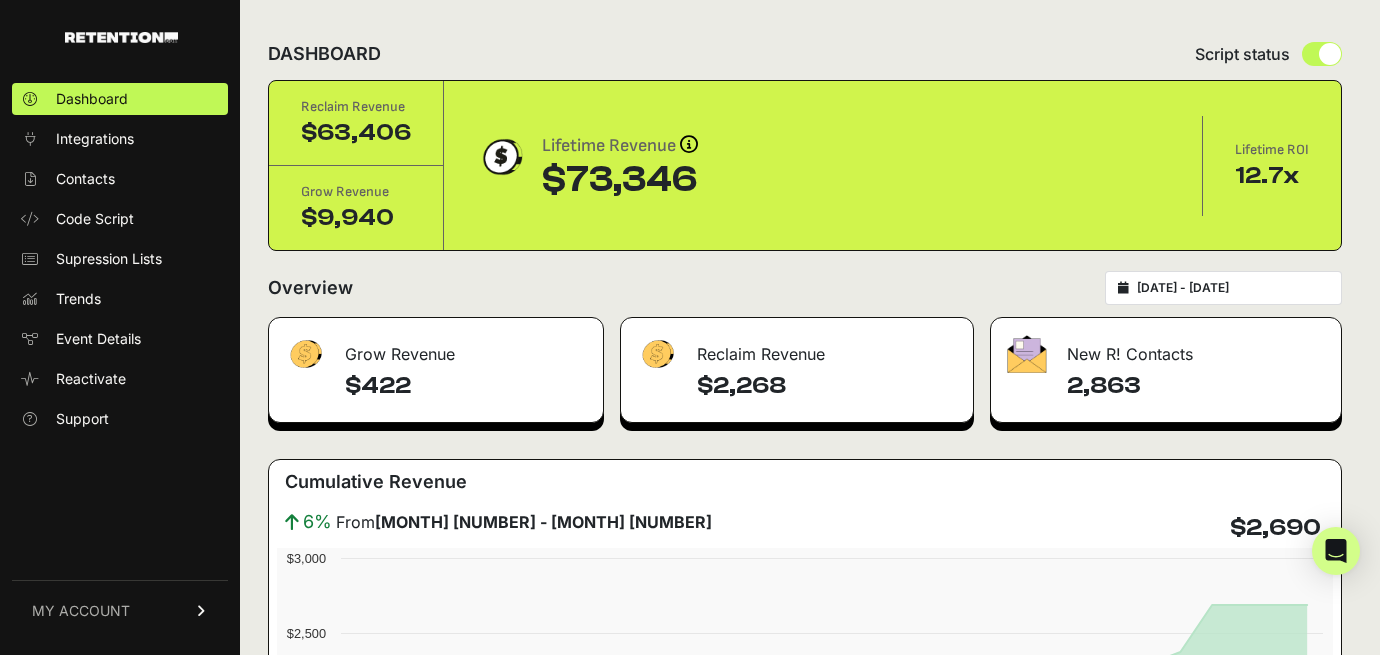 click on "MY ACCOUNT" at bounding box center (120, 610) 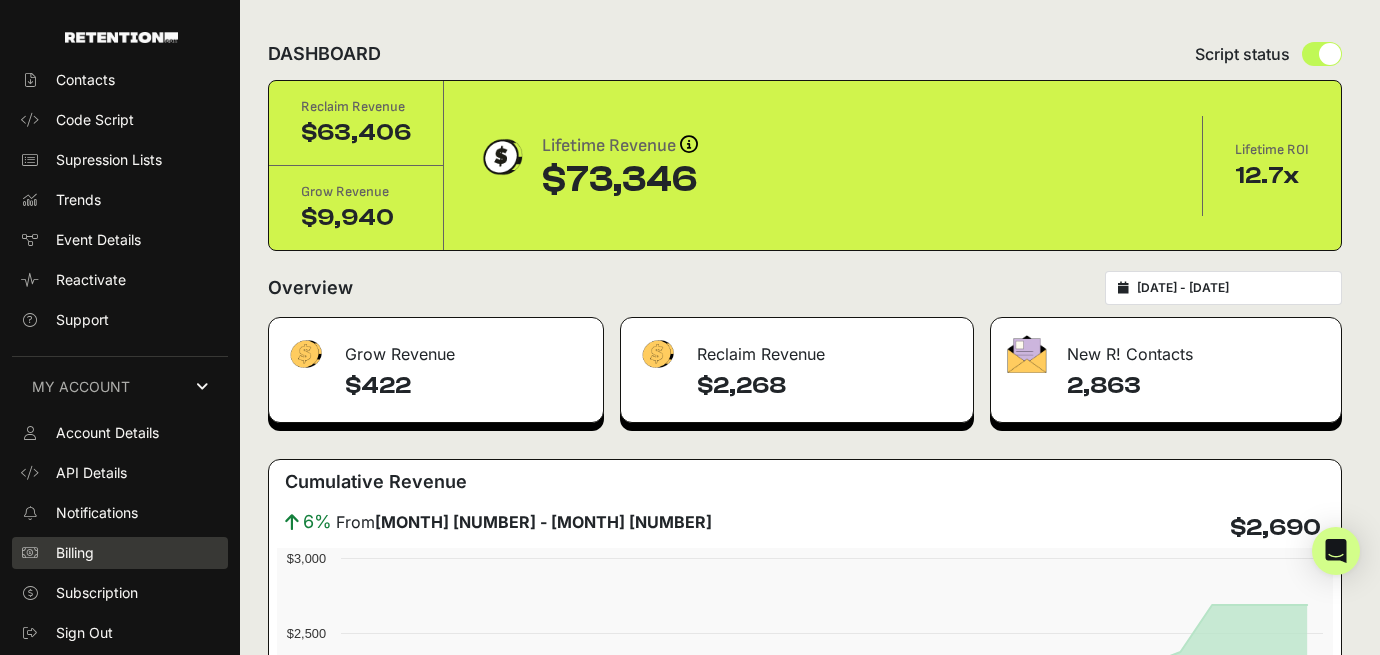 scroll, scrollTop: 95, scrollLeft: 0, axis: vertical 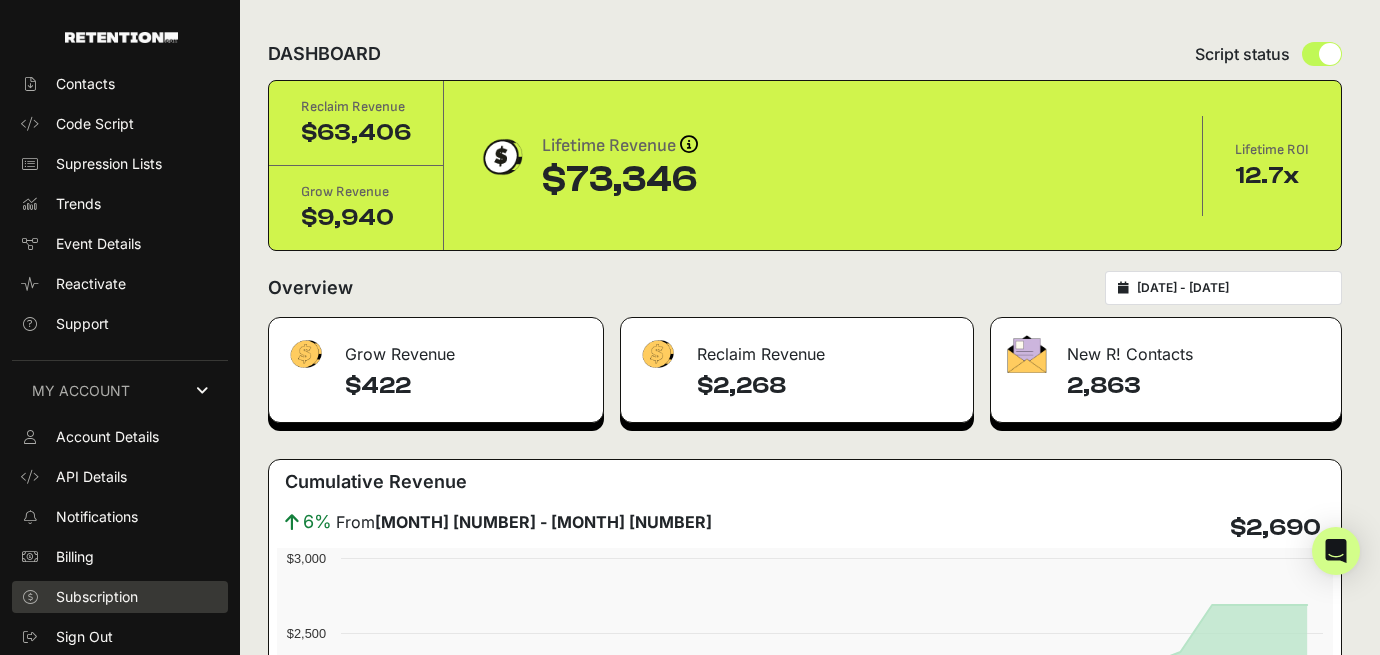 click on "Subscription" at bounding box center (97, 597) 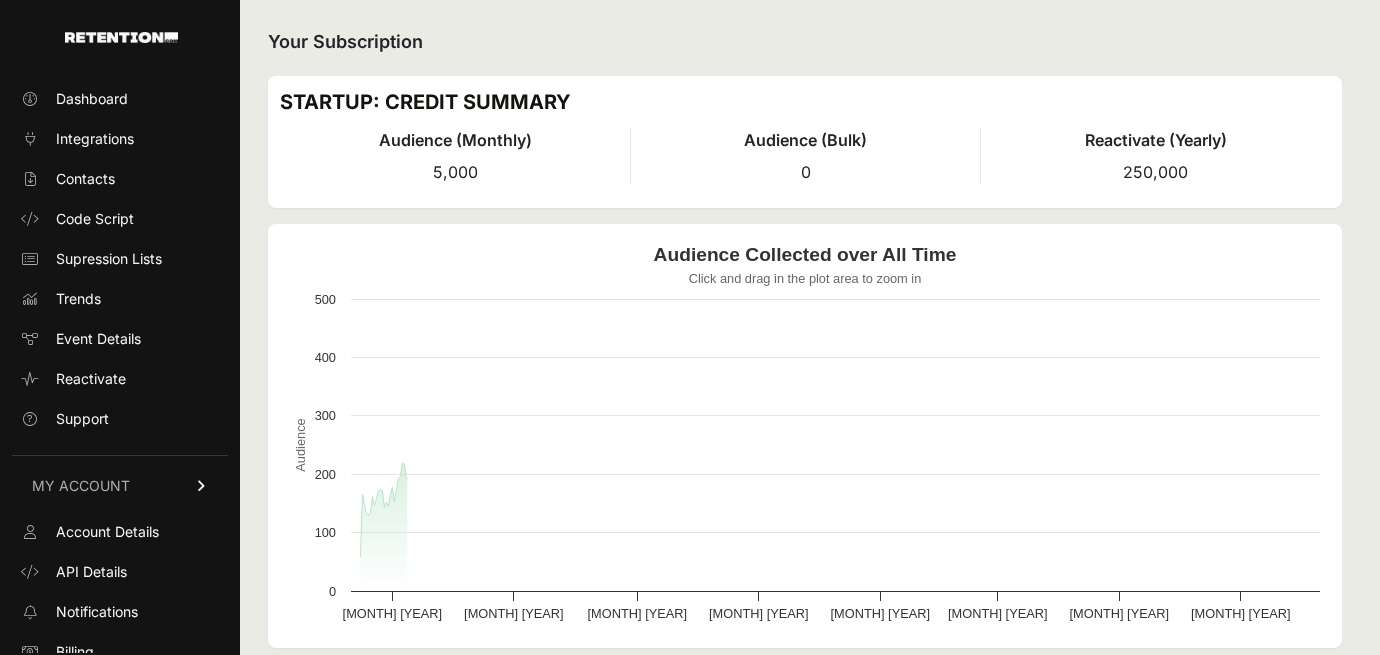 scroll, scrollTop: 0, scrollLeft: 0, axis: both 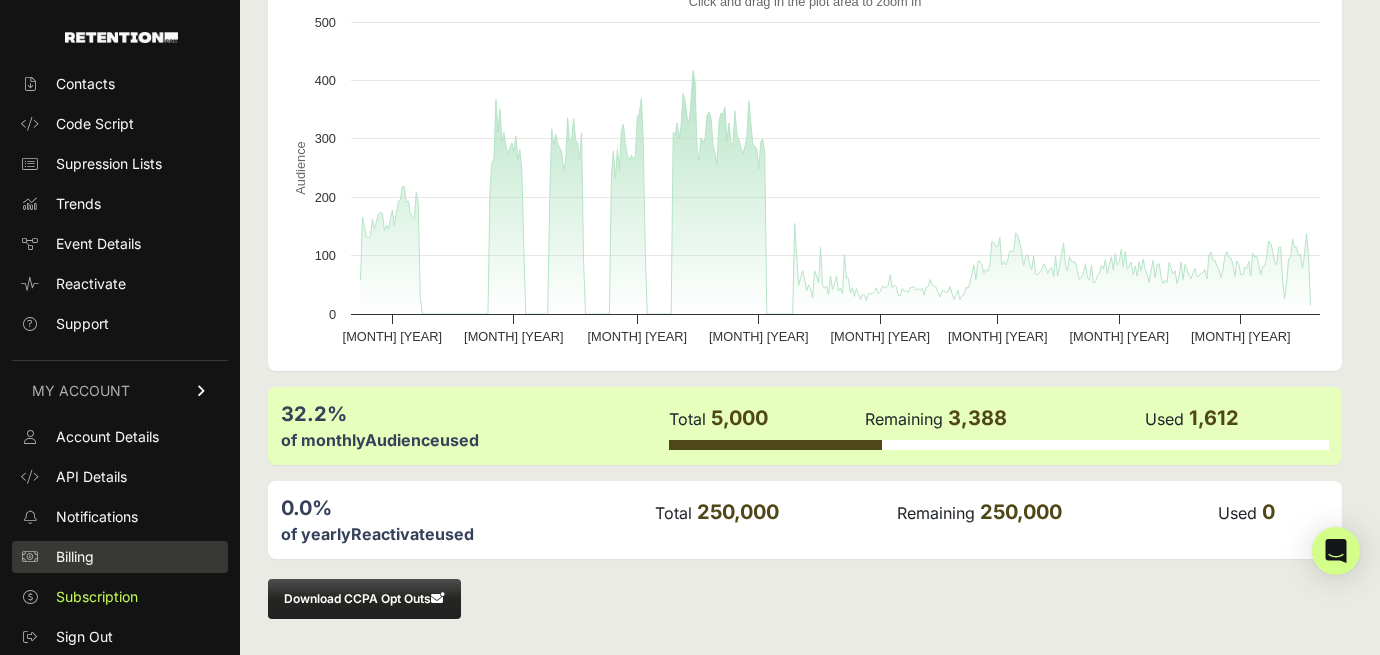 click on "Billing" at bounding box center [120, 557] 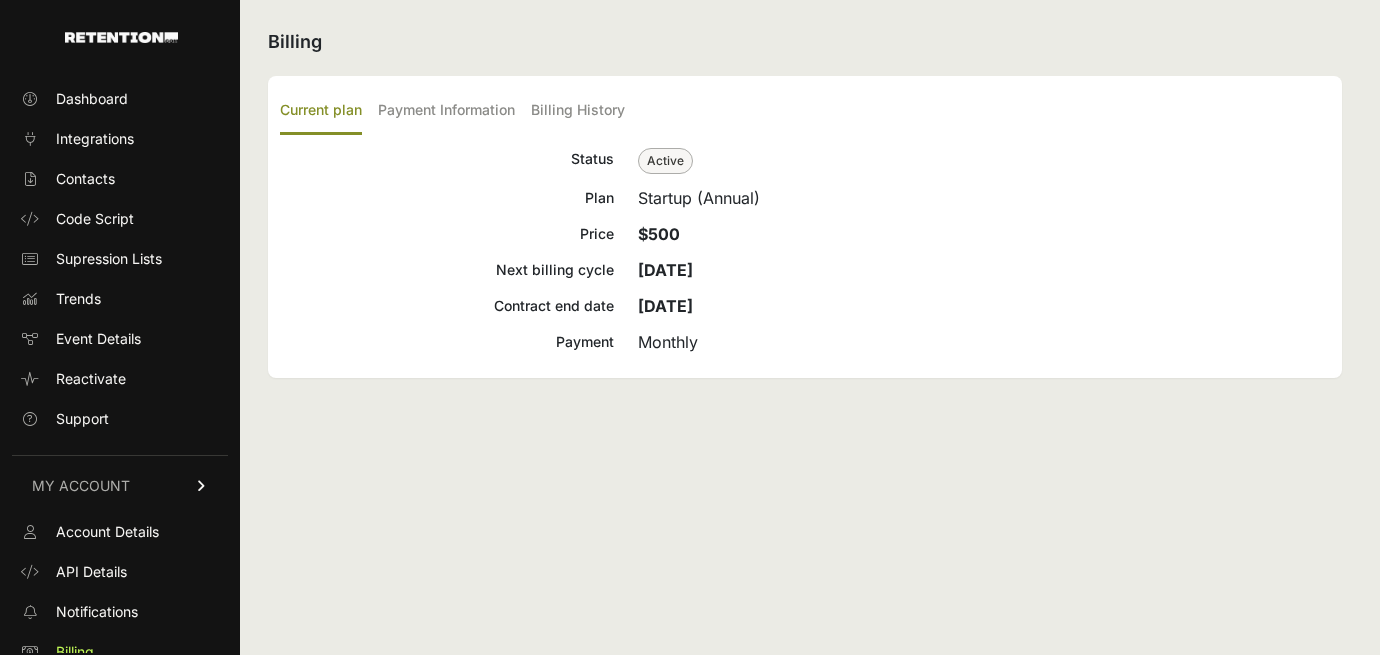 scroll, scrollTop: 0, scrollLeft: 0, axis: both 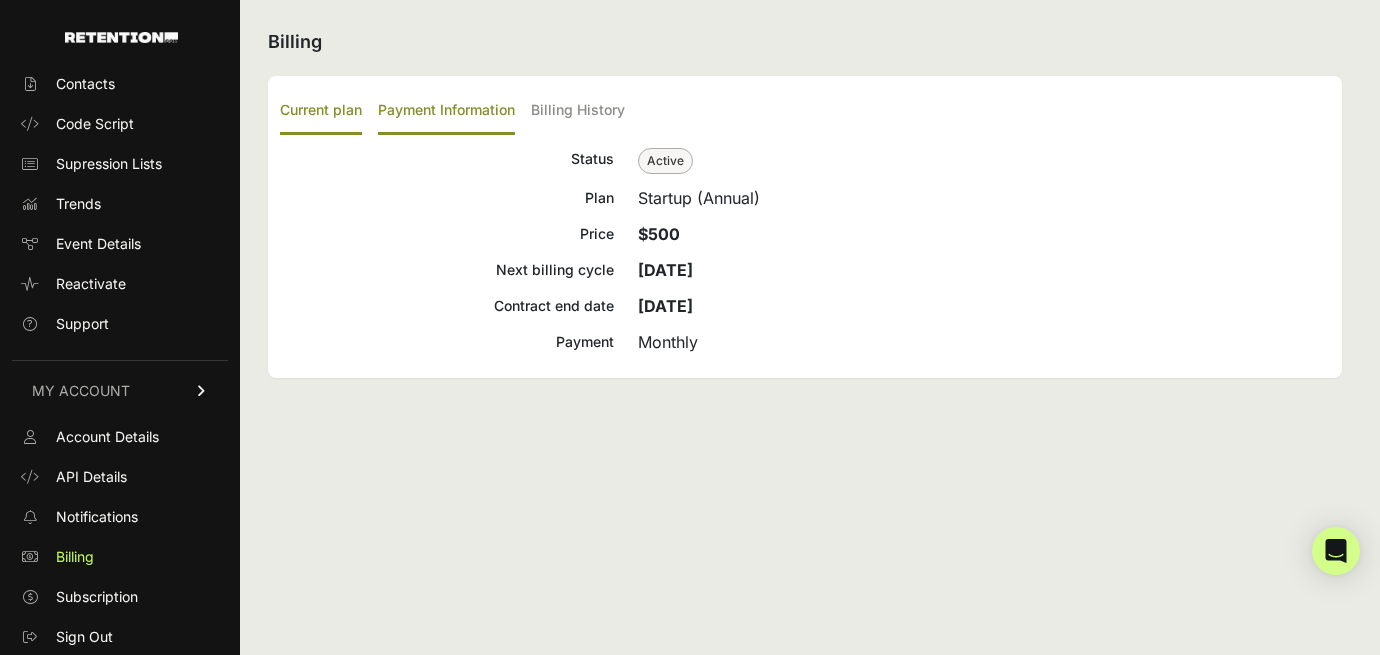click on "Payment Information" at bounding box center (446, 111) 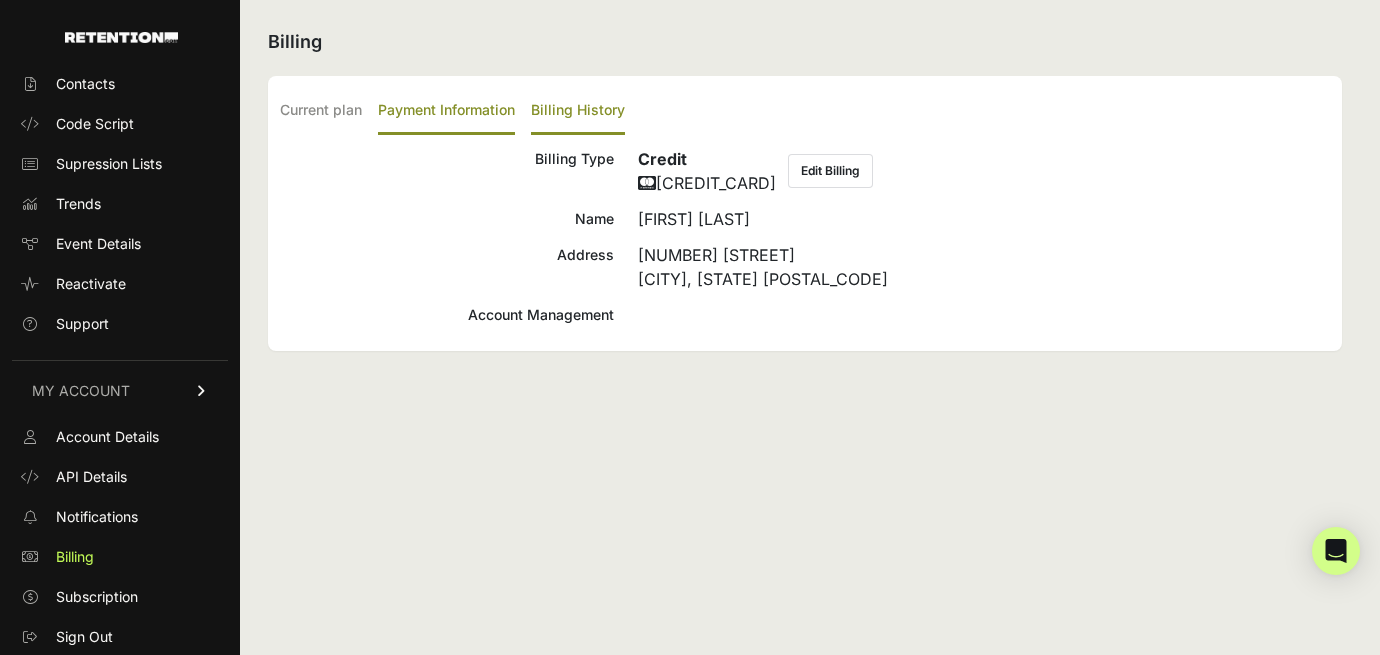 click on "Billing History" at bounding box center (578, 111) 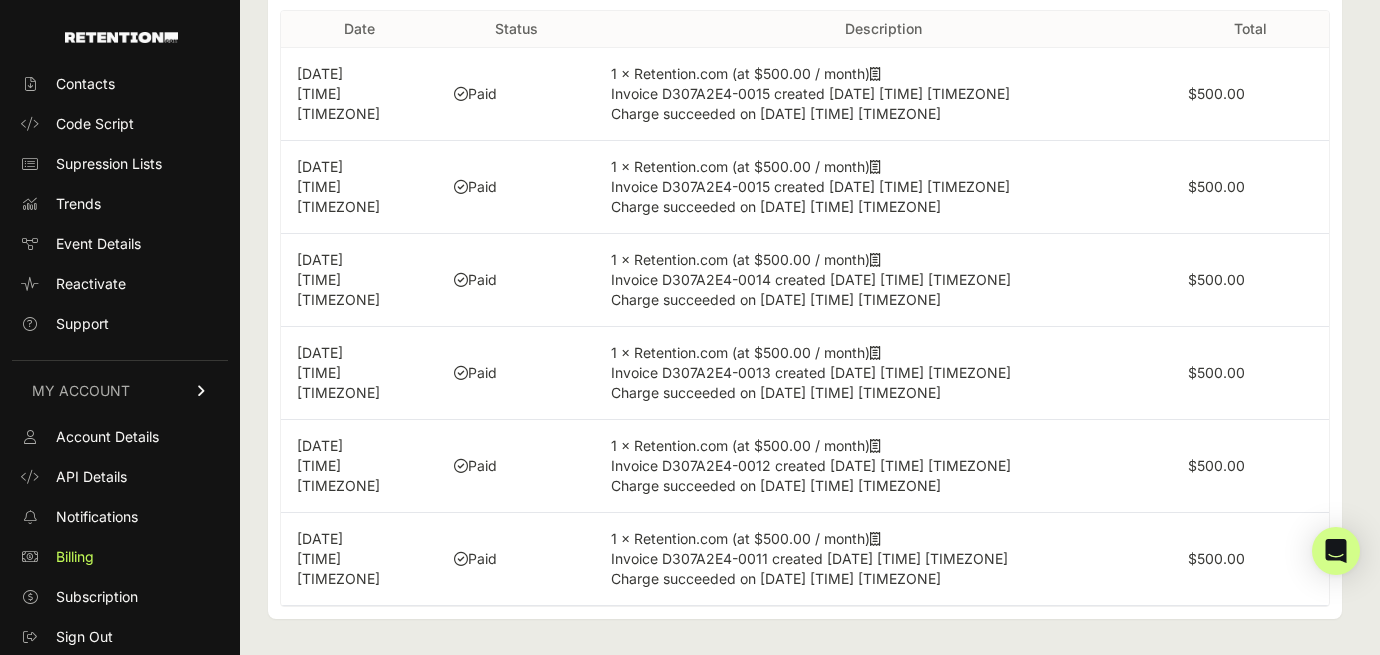 scroll, scrollTop: 44, scrollLeft: 0, axis: vertical 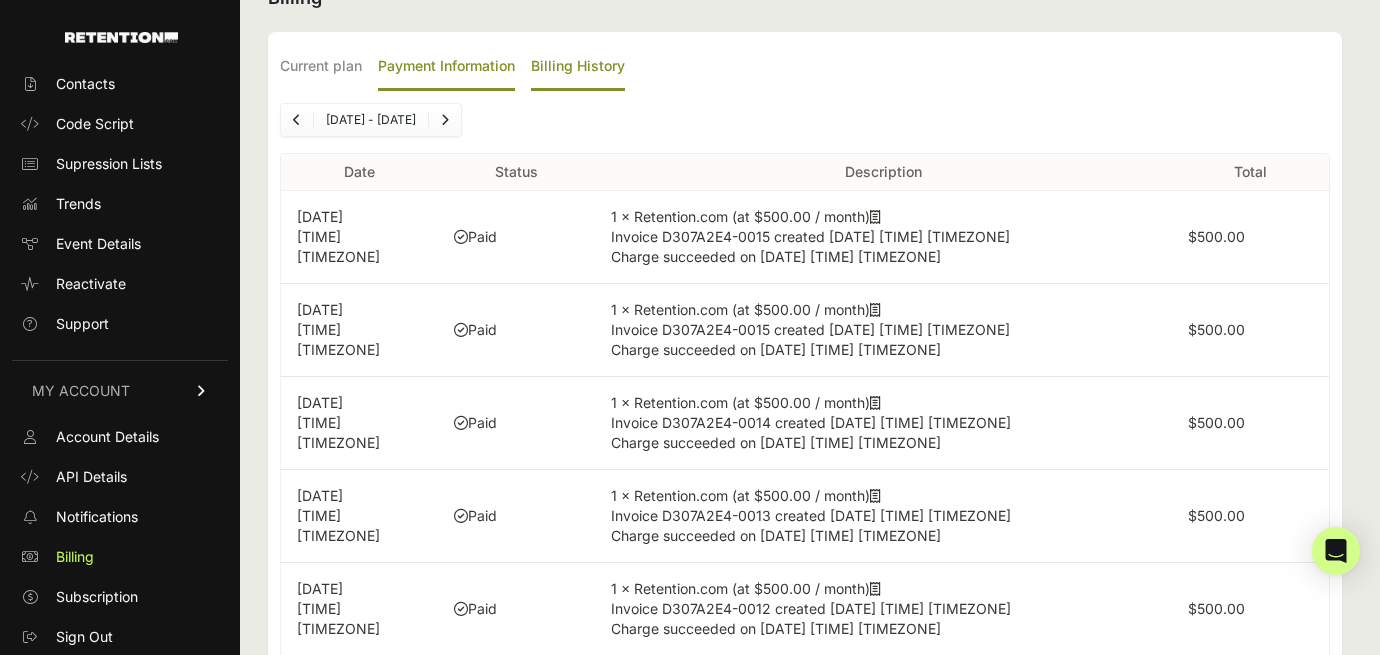 click on "Payment Information" at bounding box center [446, 67] 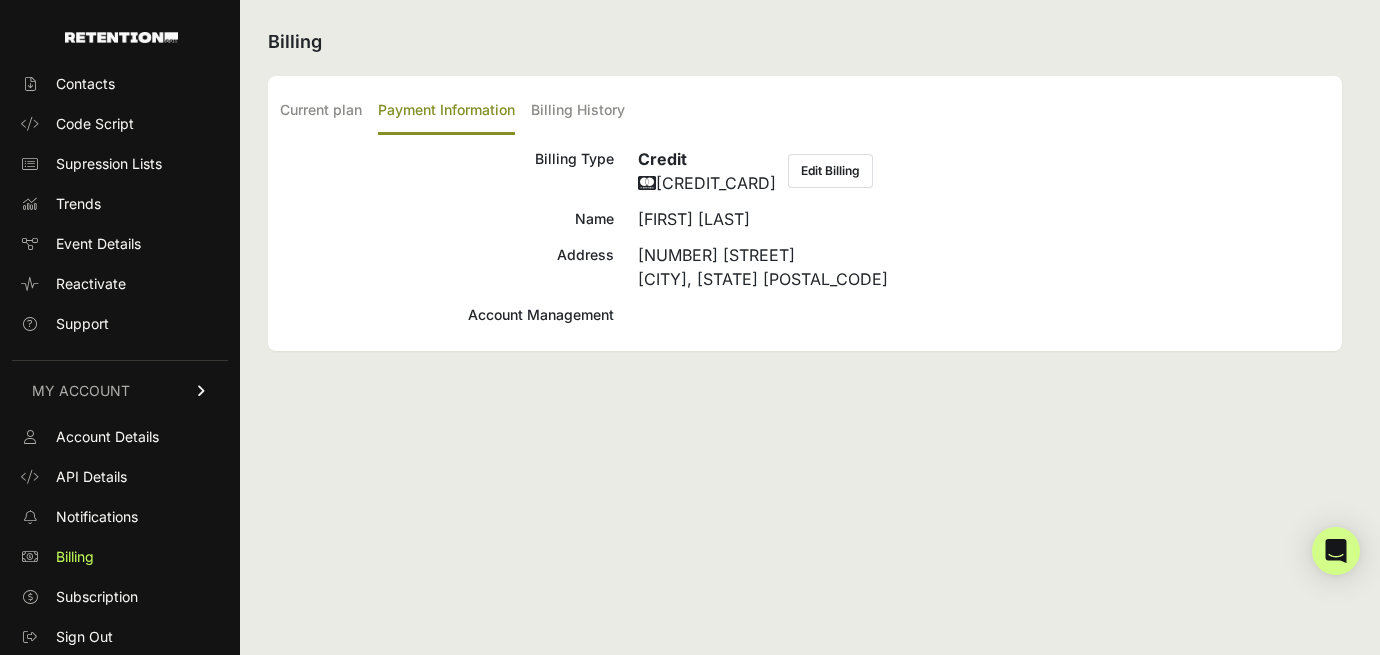 scroll, scrollTop: 0, scrollLeft: 0, axis: both 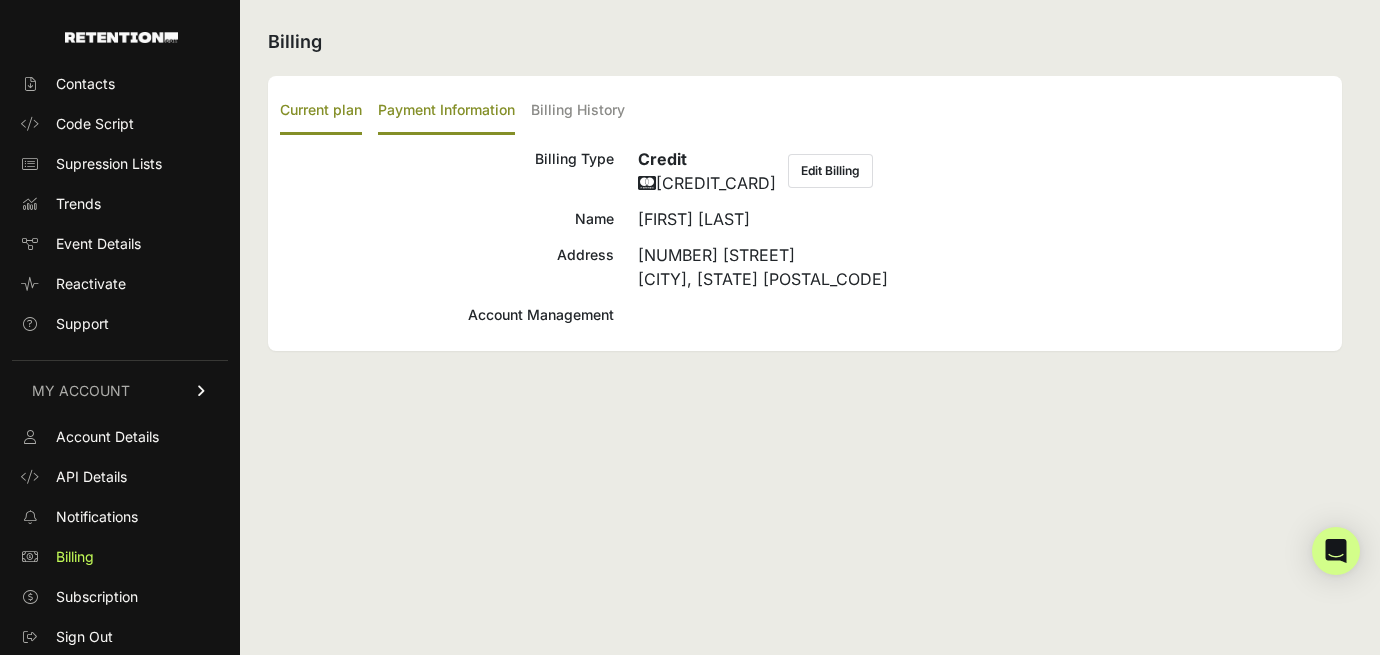 click on "Current plan" at bounding box center [321, 111] 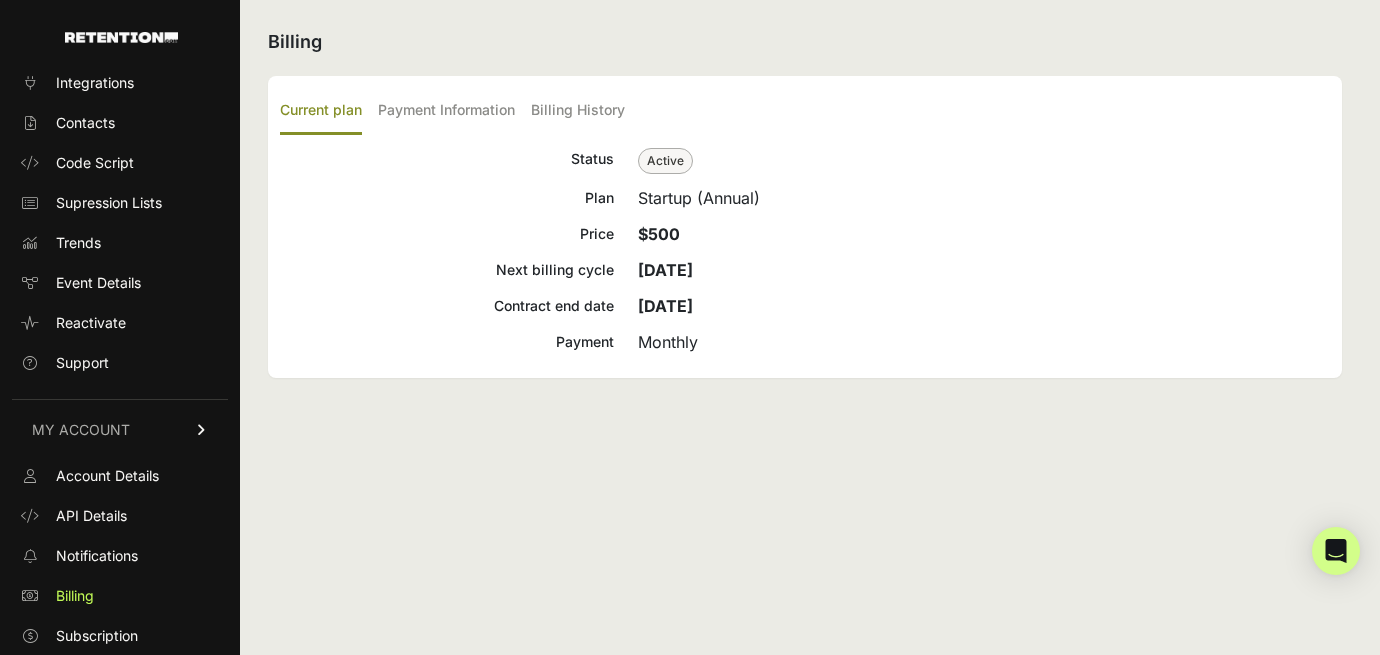 scroll, scrollTop: 95, scrollLeft: 0, axis: vertical 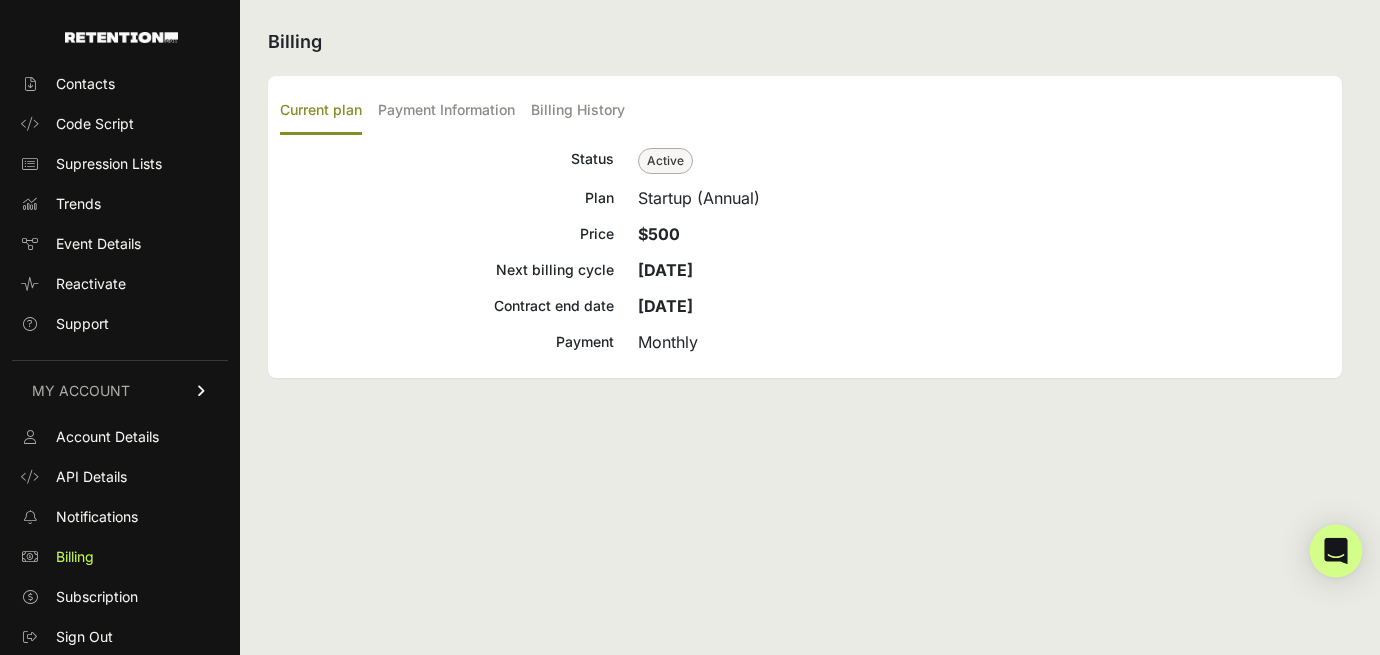 click 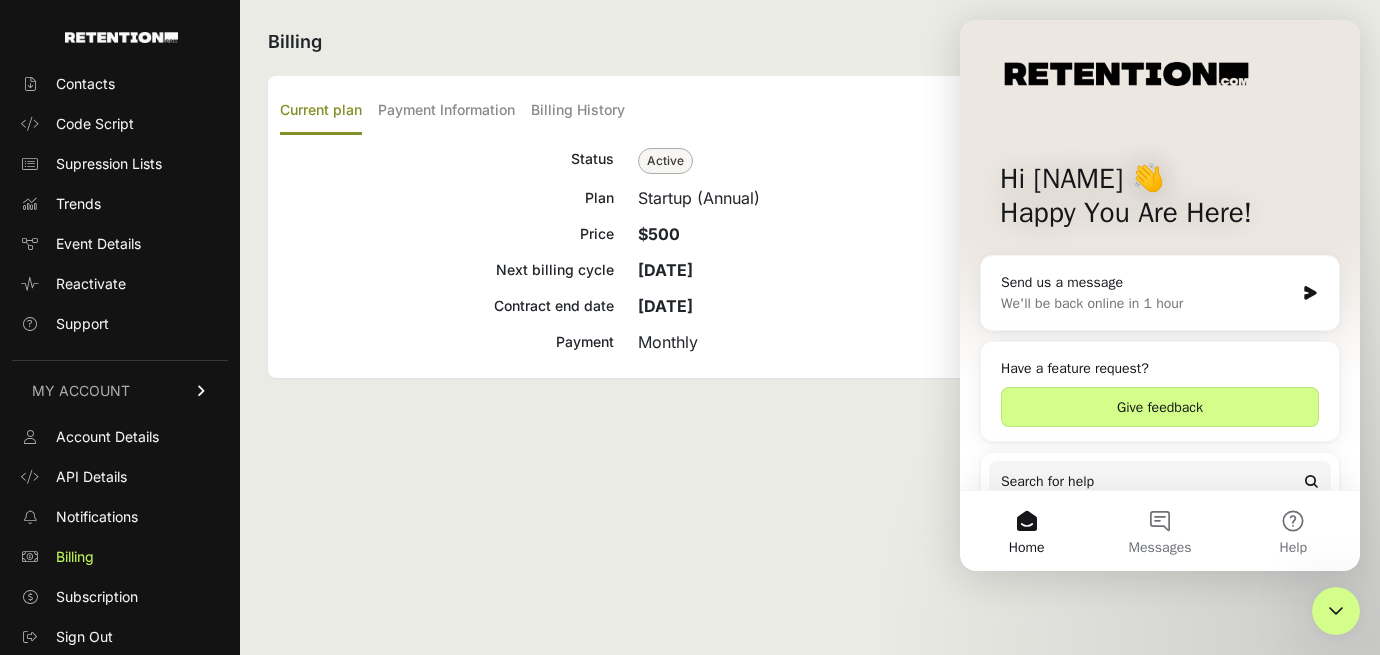 scroll, scrollTop: 0, scrollLeft: 0, axis: both 